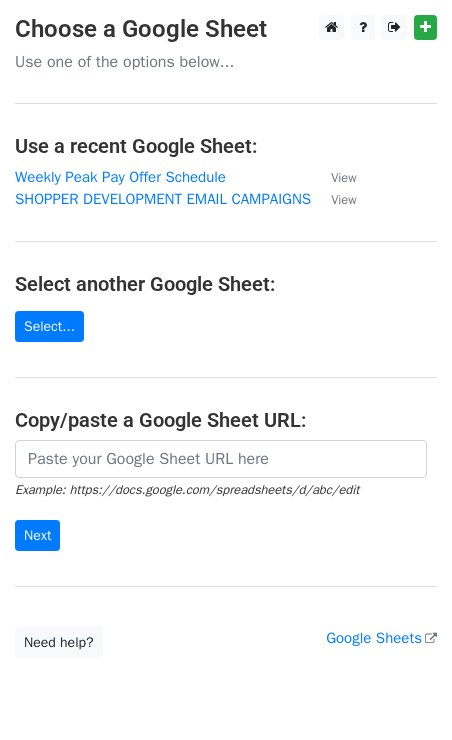 scroll, scrollTop: 0, scrollLeft: 0, axis: both 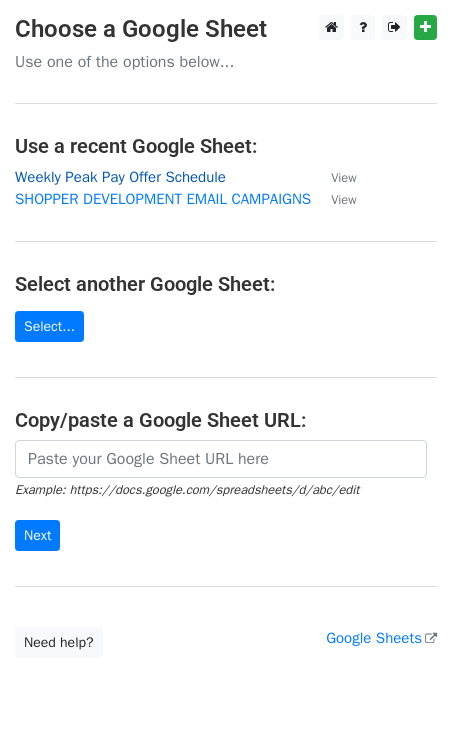 click on "Weekly Peak Pay Offer Schedule" at bounding box center (120, 177) 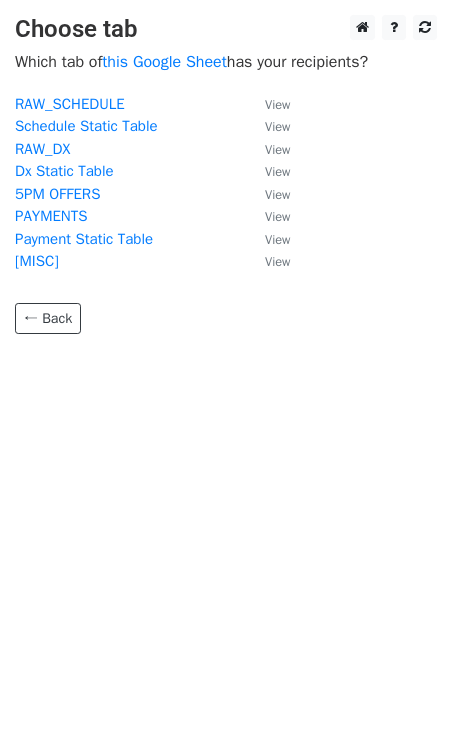 scroll, scrollTop: 0, scrollLeft: 0, axis: both 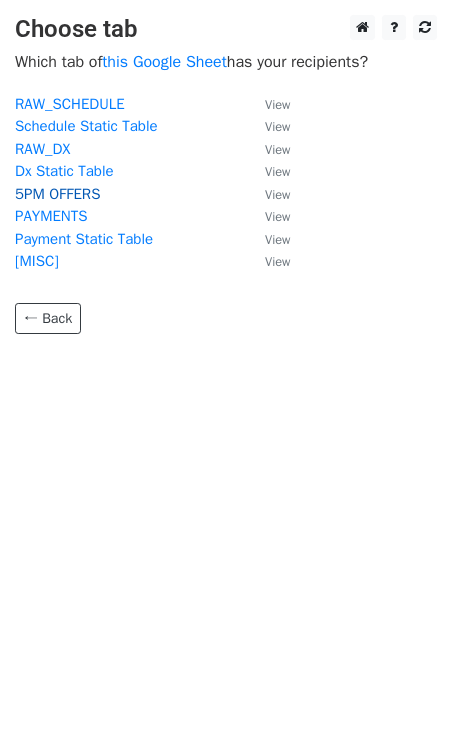 click on "5PM OFFERS" at bounding box center (57, 194) 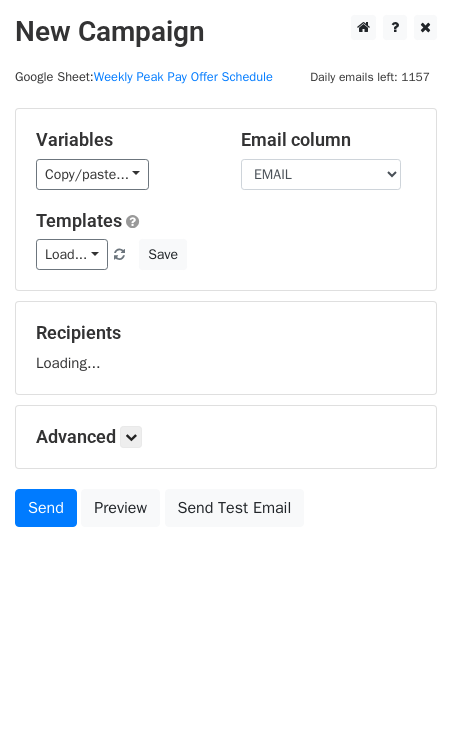 scroll, scrollTop: 0, scrollLeft: 0, axis: both 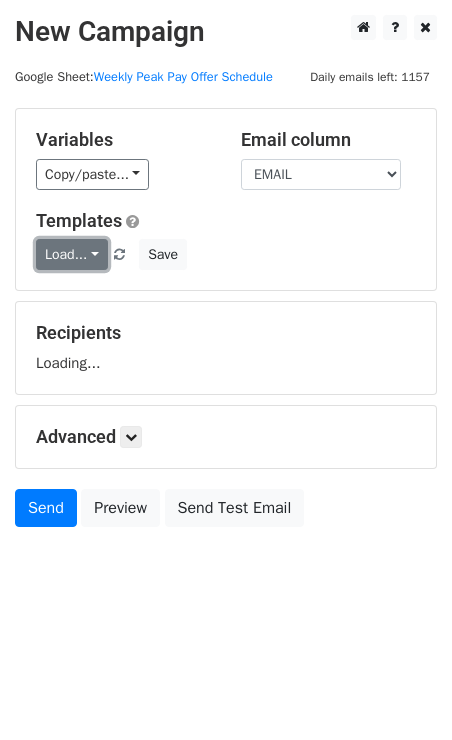 click on "Load..." at bounding box center [72, 254] 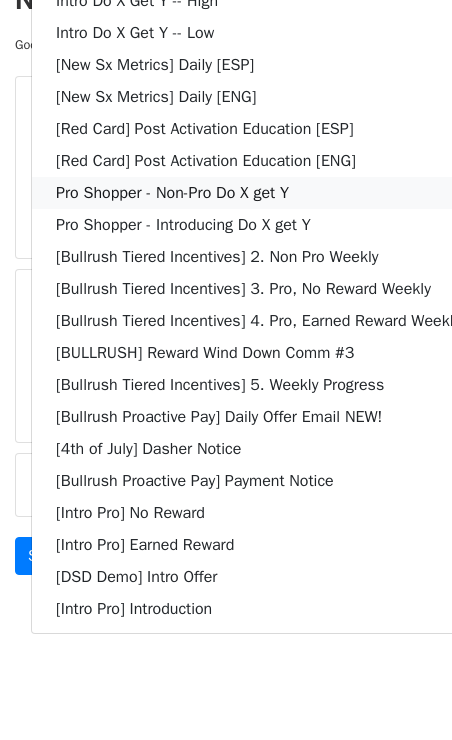 scroll, scrollTop: 37, scrollLeft: 0, axis: vertical 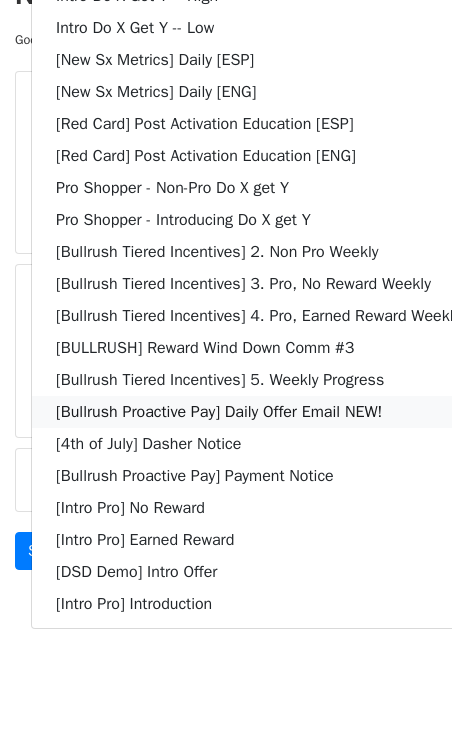 click on "[Bullrush Proactive Pay] Daily Offer Email NEW!" at bounding box center (258, 412) 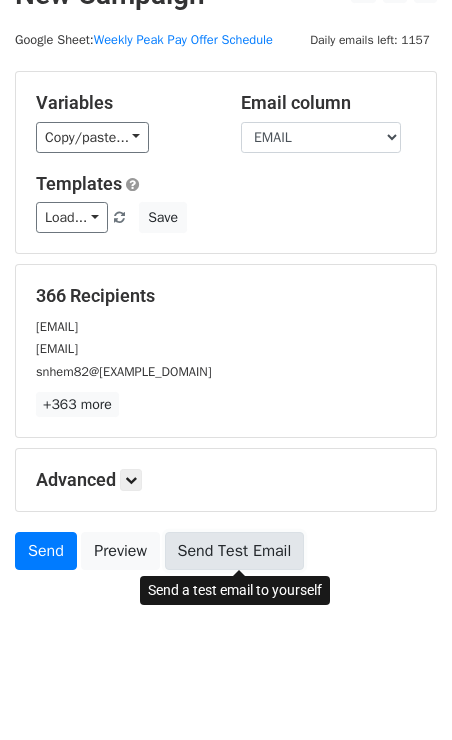 click on "Send Test Email" at bounding box center [235, 551] 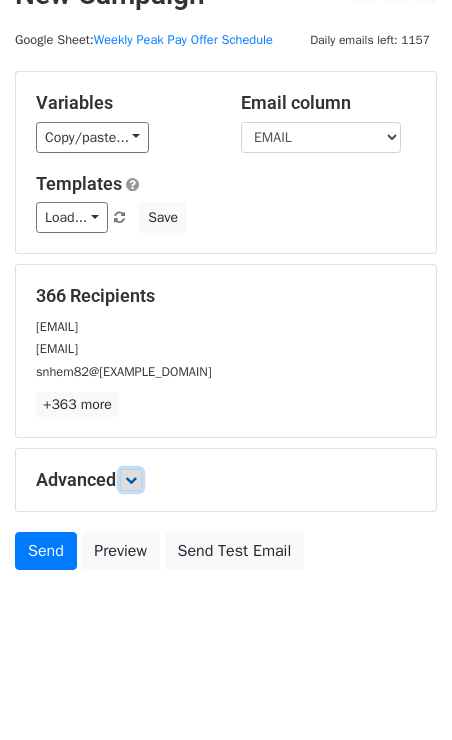 click at bounding box center [131, 480] 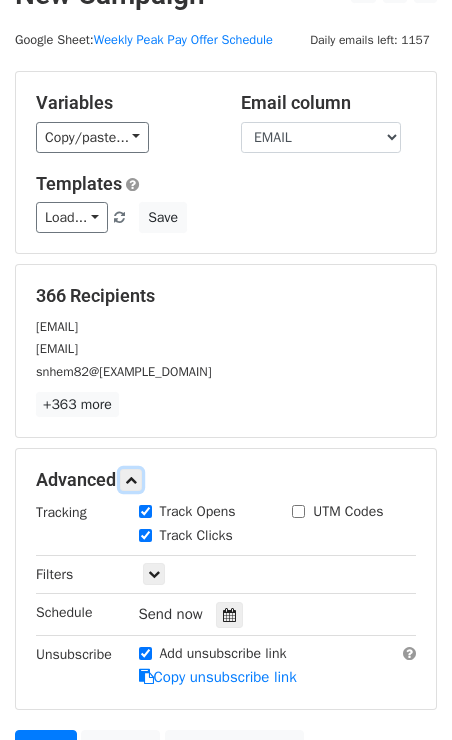 scroll, scrollTop: 232, scrollLeft: 0, axis: vertical 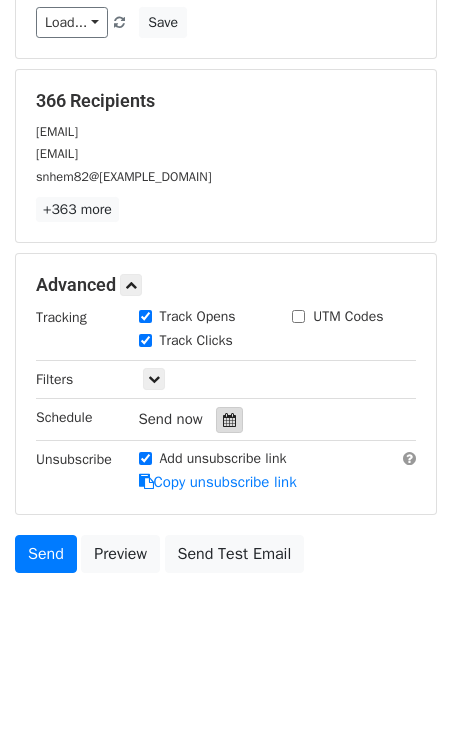 click at bounding box center (229, 420) 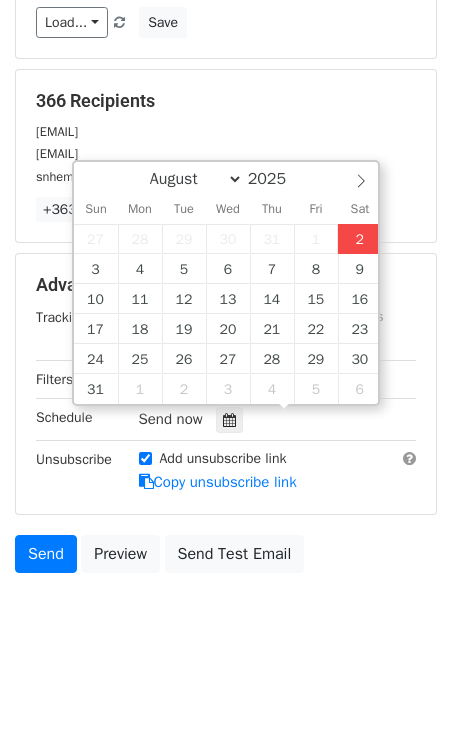 type on "2025-08-02 14:02" 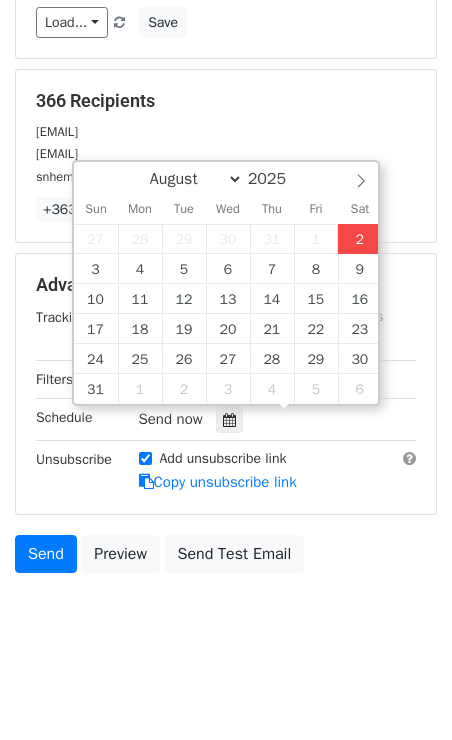 type on "02" 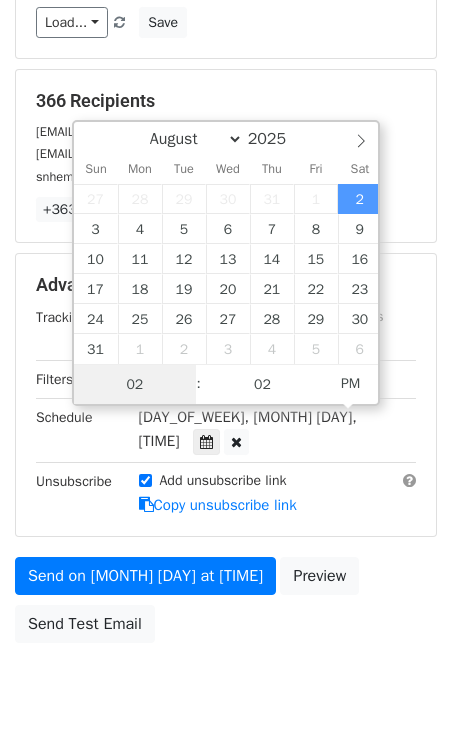 scroll, scrollTop: 1, scrollLeft: 0, axis: vertical 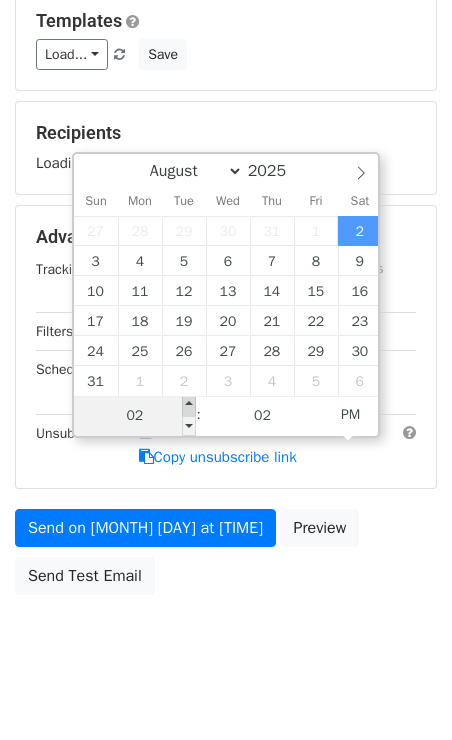 type on "2025-08-02 15:02" 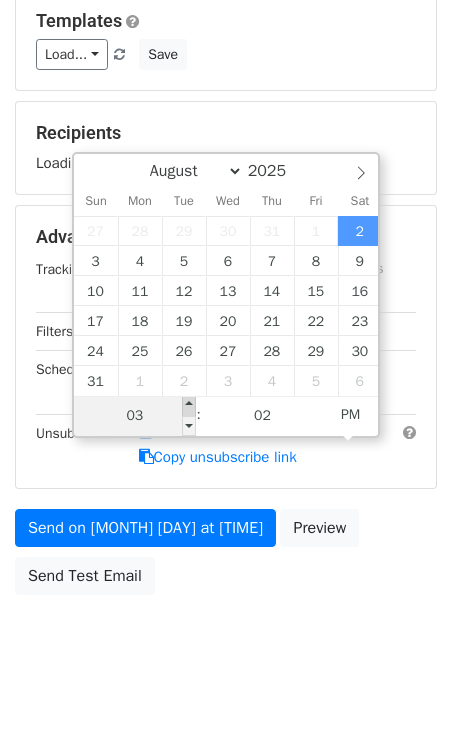 click at bounding box center (189, 406) 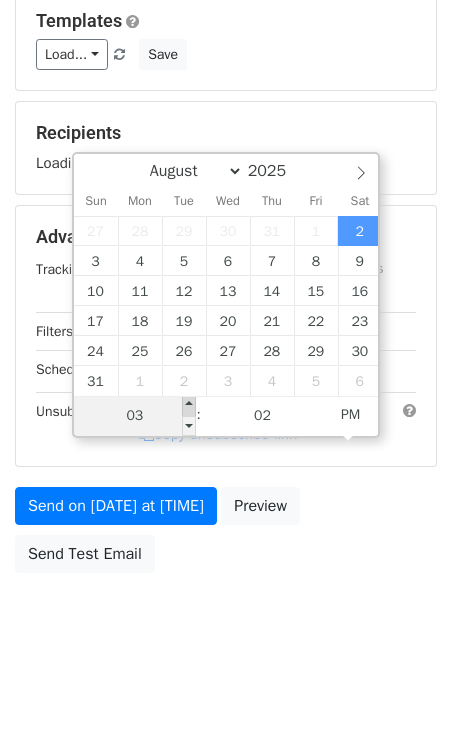 type on "2025-08-02 16:02" 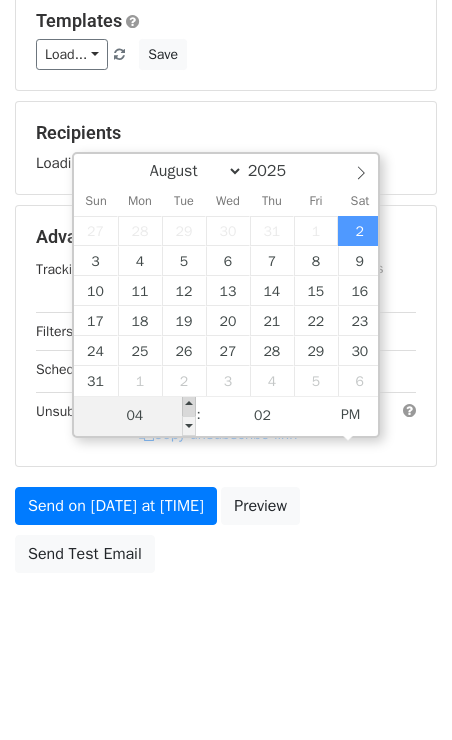 click at bounding box center (189, 406) 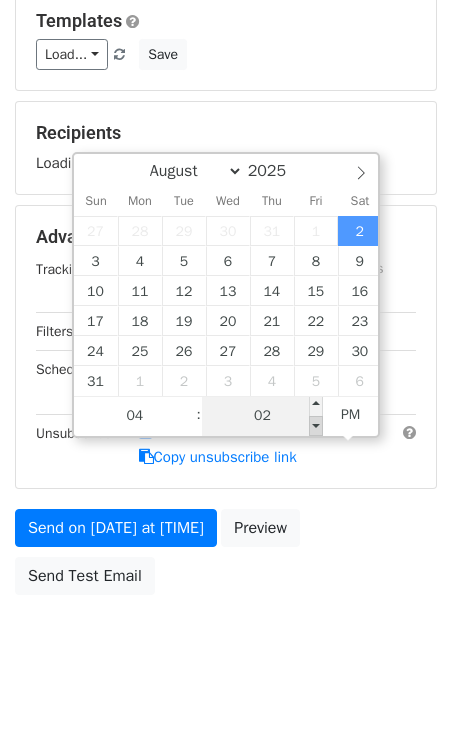 type on "2025-08-02 15:57" 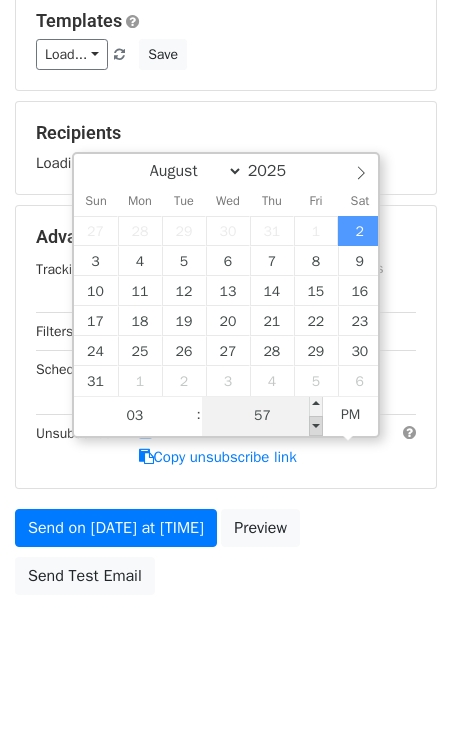 click at bounding box center [316, 426] 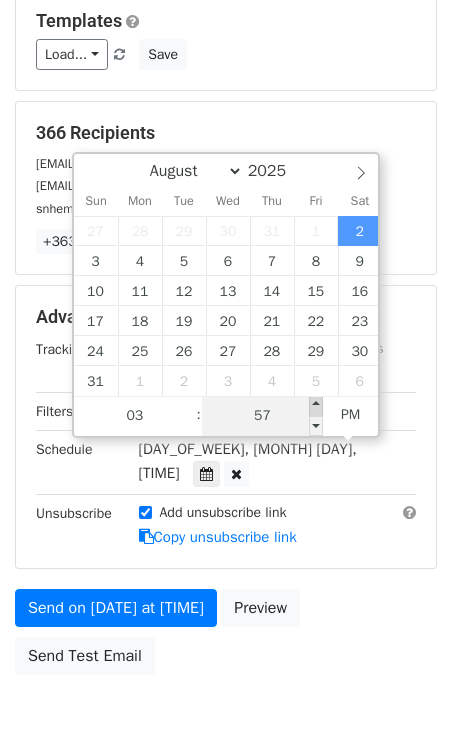 type on "2025-08-02 16:00" 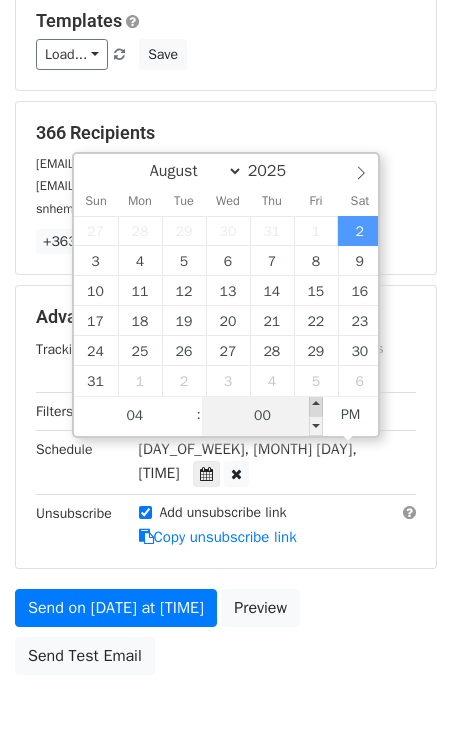 click at bounding box center [316, 406] 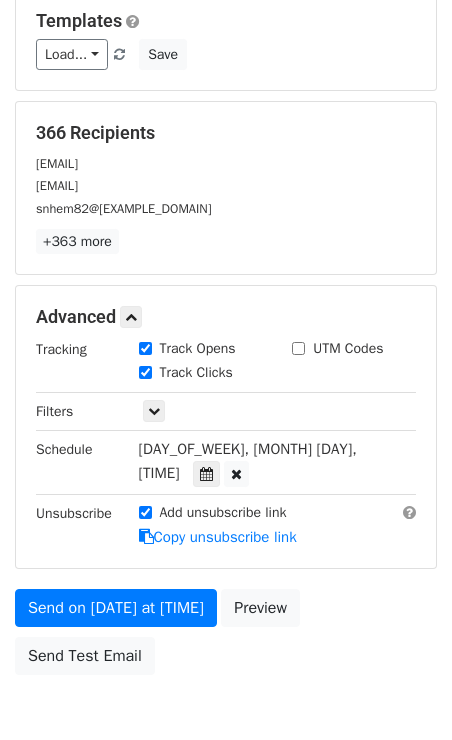 click on "366 Recipients
tommyleecruzperez1213@gmail.com
gsylvia1015@gmail.com
snhem82@gmail.com
+363 more
366 Recipients
×
tommyleecruzperez1213@gmail.com
gsylvia1015@gmail.com
snhem82@gmail.com
dr3746173@gmail.com
msford2003@gmail.com
dunbar1919@gmail.com
ashlingtaveras7@icloud.com
zahira.baez1@gmail.com
nigelstone95@gmail.com
frankohdz998@gmail.com
partinanthony25@gmail.com
darosamanny26@gmail.com
curtisjohnson362@gmail.com
edwin21pomales@gmail.com
gozelov.revan@gmail.com
heidisonregalado@gmail.com
palazzoacindy@gmail.com
jccontreraspilier@gmail.com
carlosmanuelramirez1992@gmail.com
cr178281@gmail.com
hartma49@hotmail.com
diazzaida440@gmail.com
devenwhite0@gmail.com
leximarie0115@gmail.com
angelworks456@gmail.com
robertmurray617dmg@yahoo.com
ytsrealz@yahoo.com
pn.jona91@gmail.com" at bounding box center [226, 188] 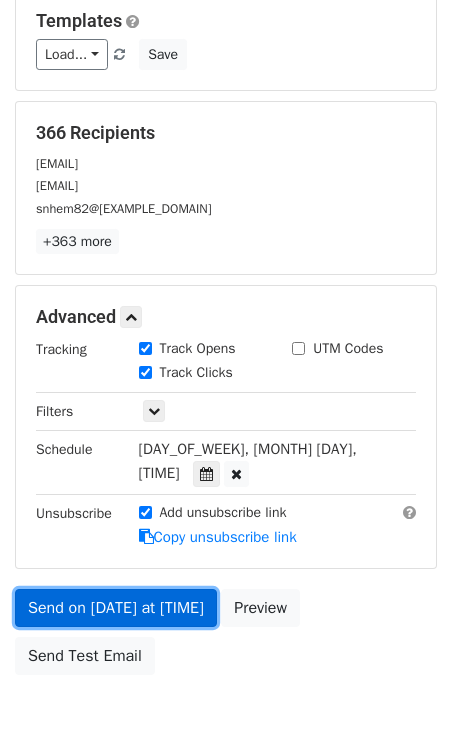 click on "Send on Aug 2 at 4:00pm" at bounding box center (116, 608) 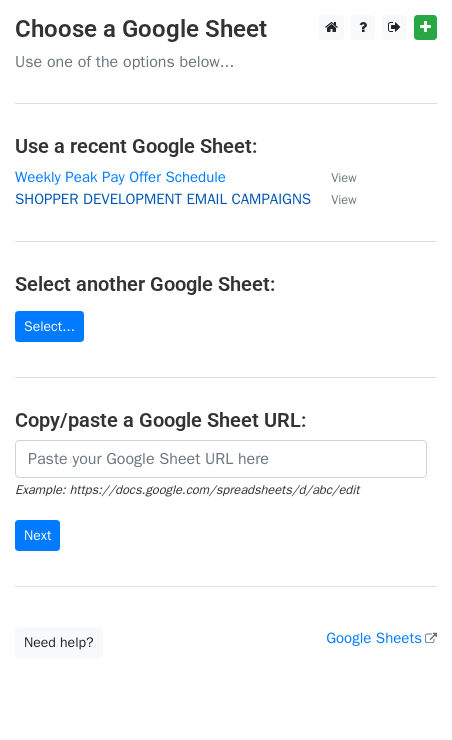 scroll, scrollTop: 0, scrollLeft: 0, axis: both 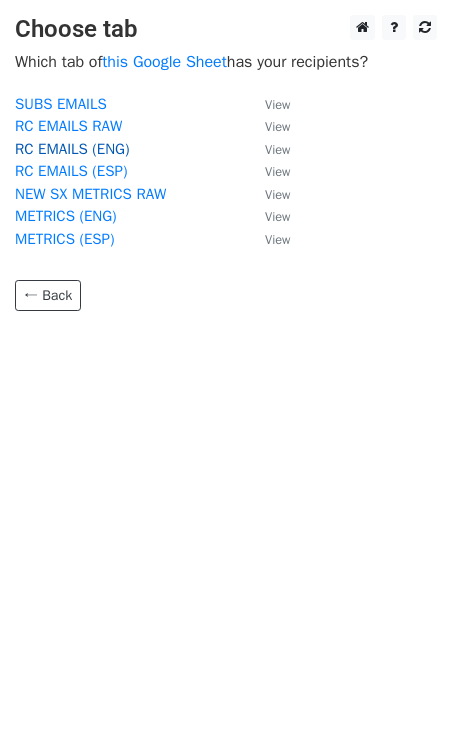 click on "RC EMAILS (ENG)" at bounding box center (72, 149) 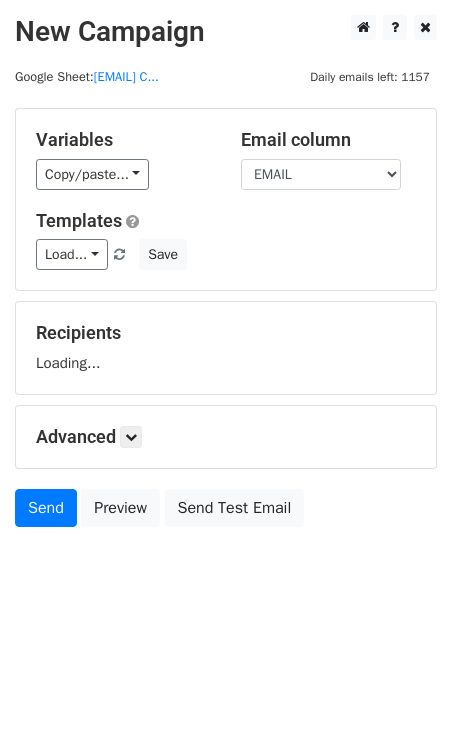 scroll, scrollTop: 0, scrollLeft: 0, axis: both 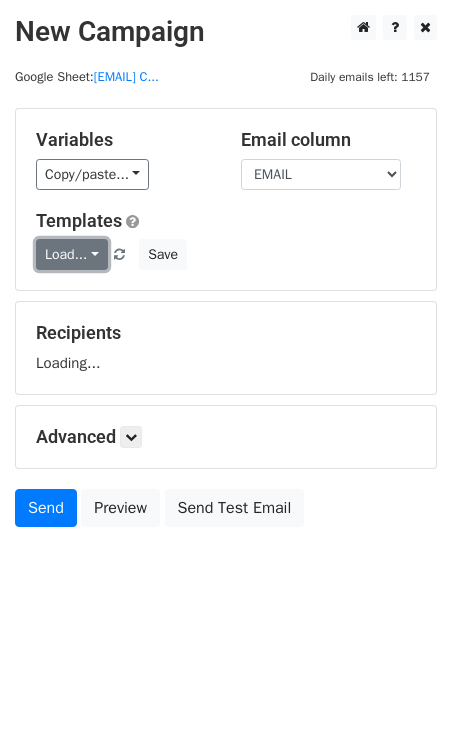 click on "Load..." at bounding box center (72, 254) 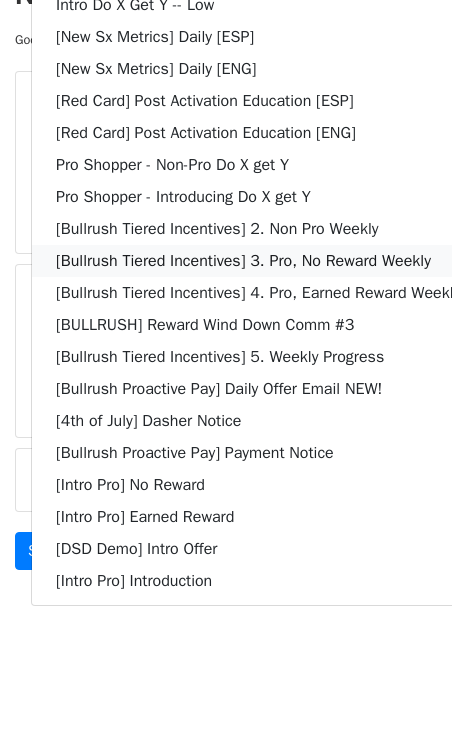 scroll, scrollTop: 59, scrollLeft: 0, axis: vertical 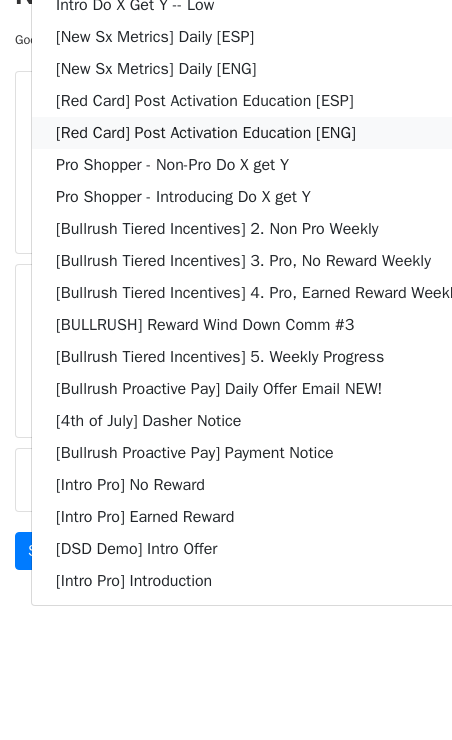 click on "[Red Card] Post Activation Education [ENG]" at bounding box center (258, 133) 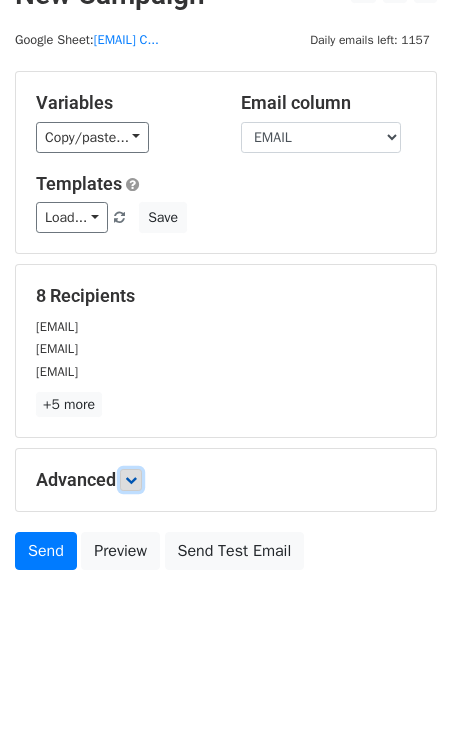 click at bounding box center [131, 480] 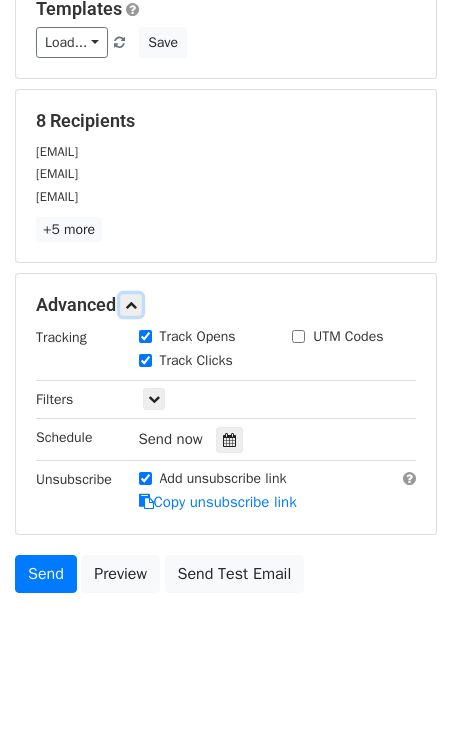 scroll, scrollTop: 255, scrollLeft: 0, axis: vertical 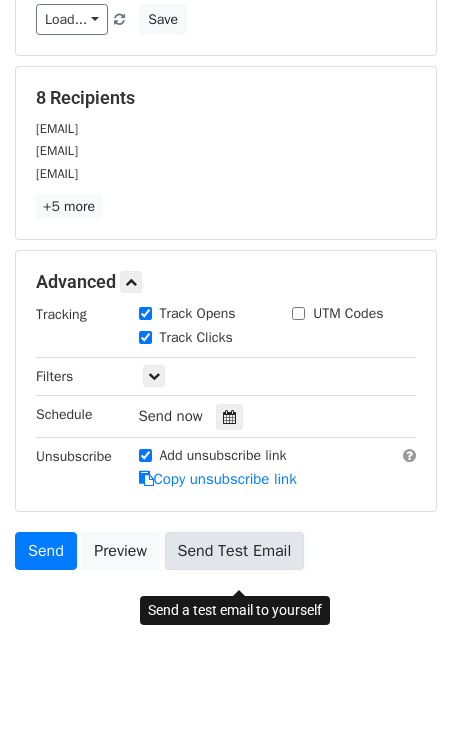 click on "Send Test Email" at bounding box center [235, 551] 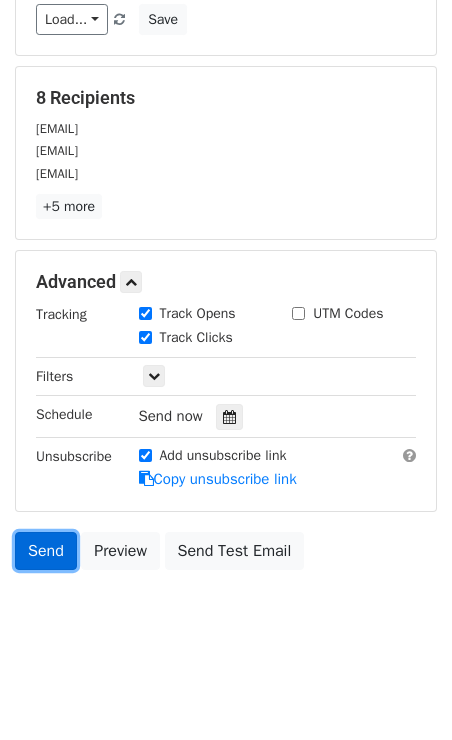 click on "Send" at bounding box center (46, 551) 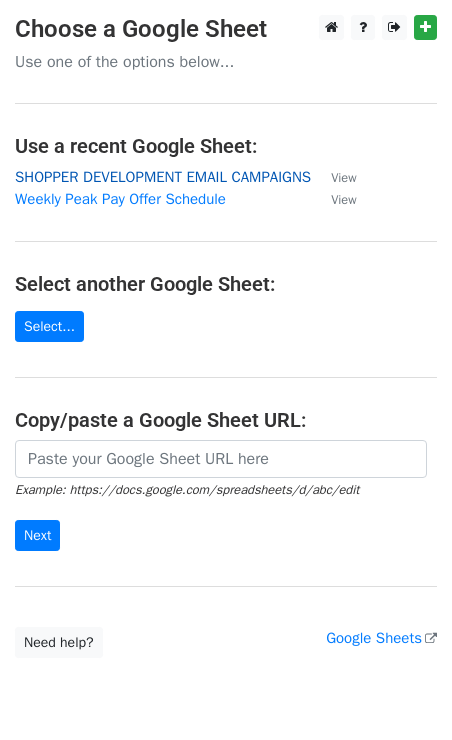 scroll, scrollTop: 0, scrollLeft: 0, axis: both 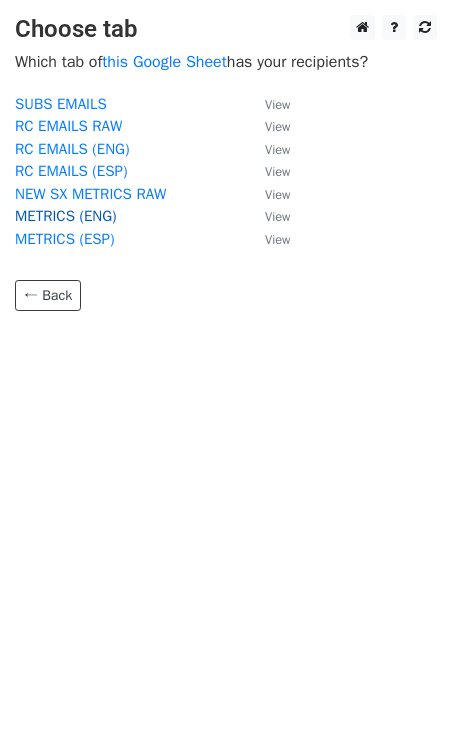 click on "METRICS (ENG)" at bounding box center (66, 216) 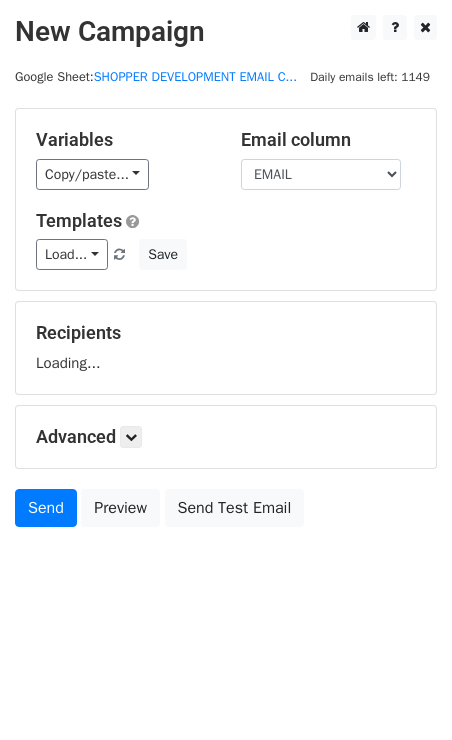 scroll, scrollTop: 0, scrollLeft: 0, axis: both 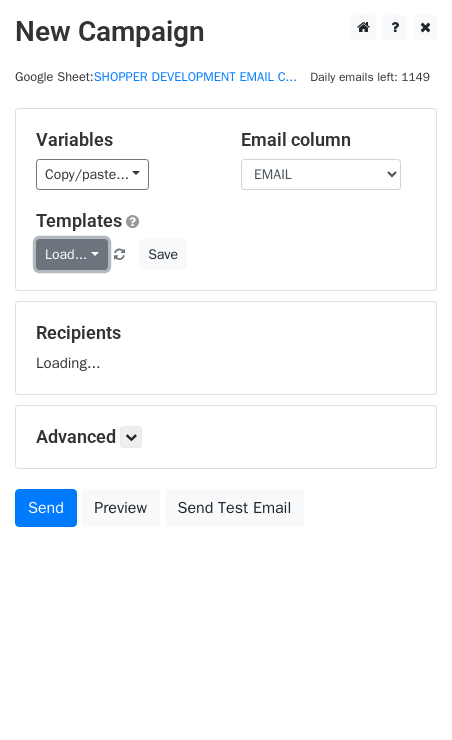 click on "Load..." at bounding box center (72, 254) 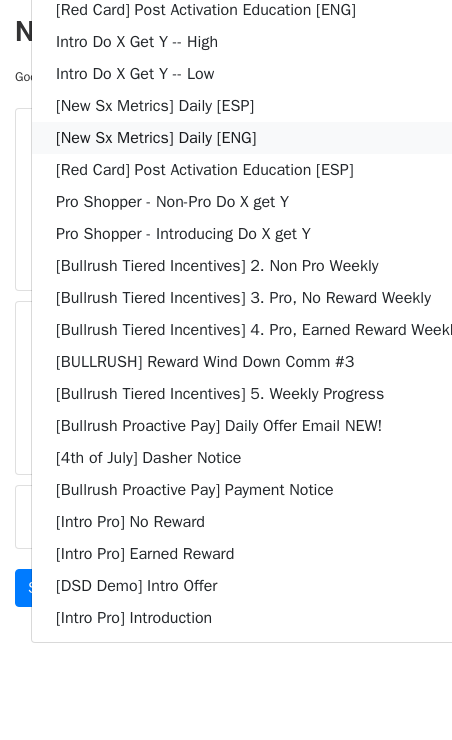 click on "[New Sx Metrics] Daily [ENG]" at bounding box center (258, 138) 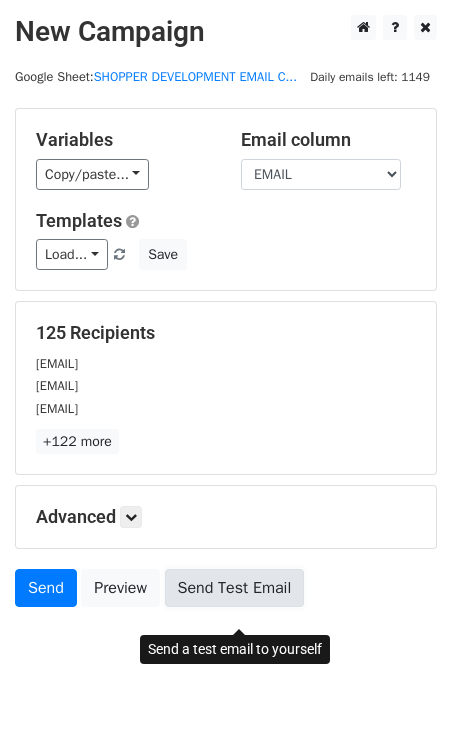 click on "Send Test Email" at bounding box center [235, 588] 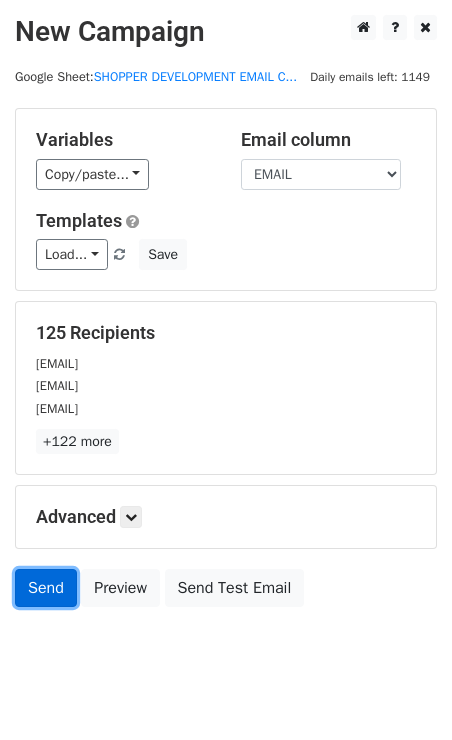 click on "Send" at bounding box center [46, 588] 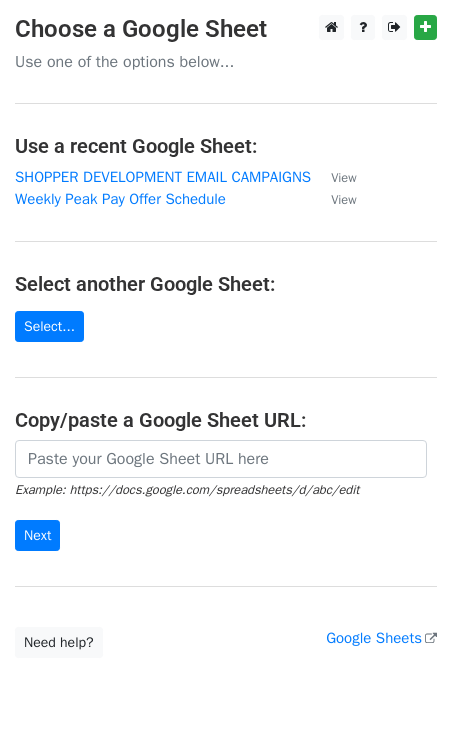 scroll, scrollTop: 0, scrollLeft: 0, axis: both 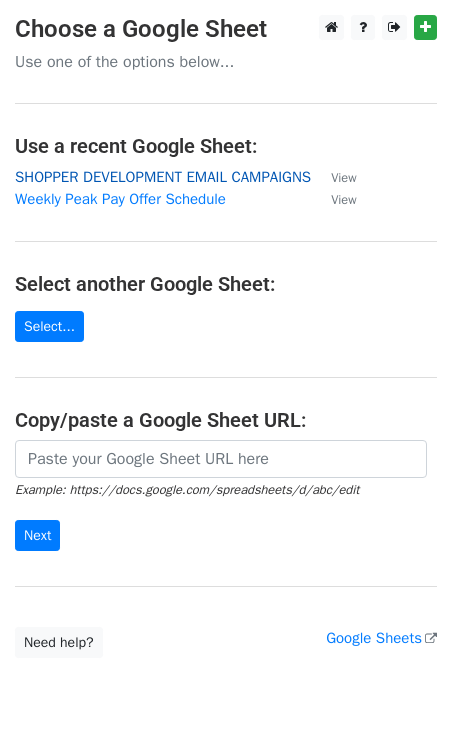 click on "SHOPPER DEVELOPMENT EMAIL CAMPAIGNS" at bounding box center (163, 177) 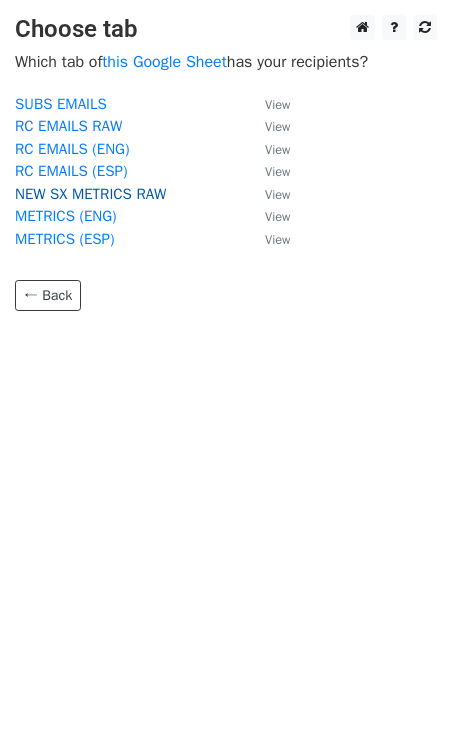 scroll, scrollTop: 0, scrollLeft: 0, axis: both 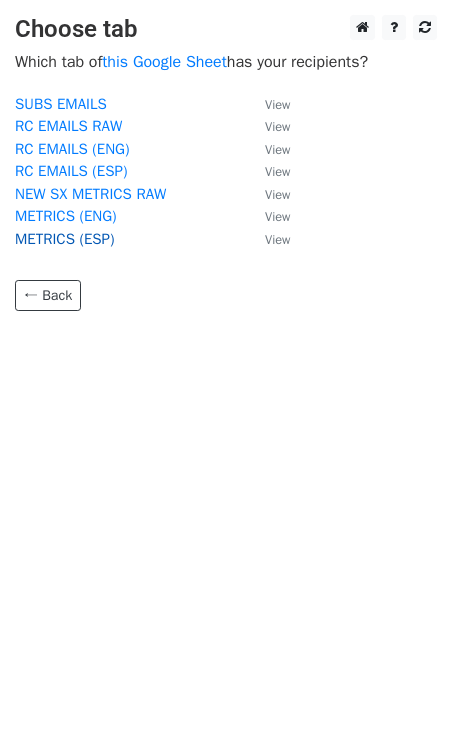 click on "METRICS (ESP)" at bounding box center [65, 239] 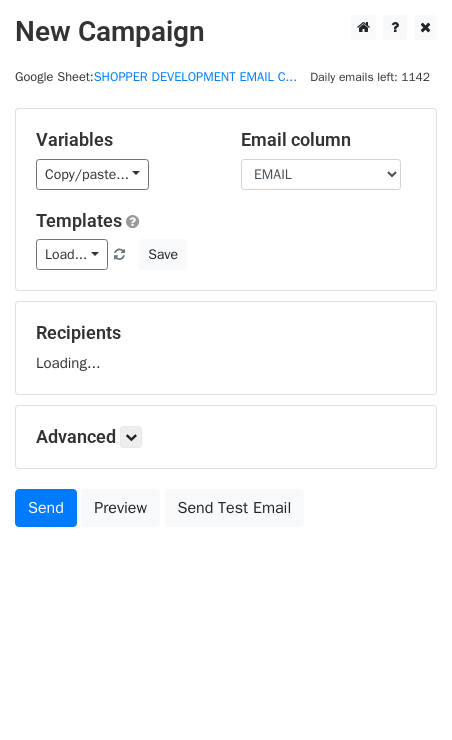 scroll, scrollTop: 0, scrollLeft: 0, axis: both 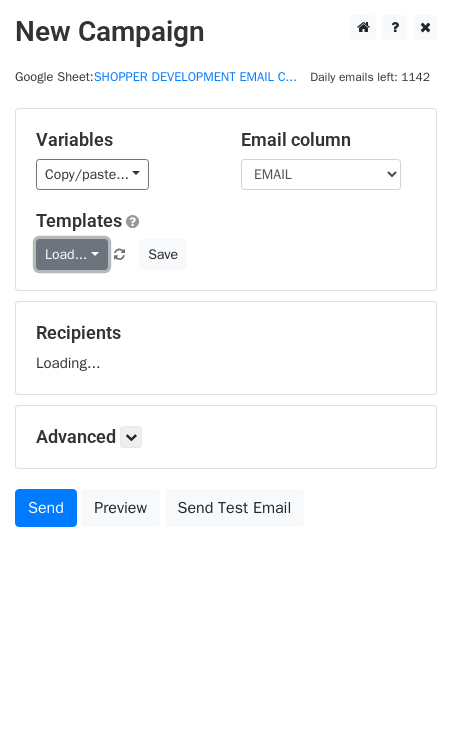 click on "Load..." at bounding box center (72, 254) 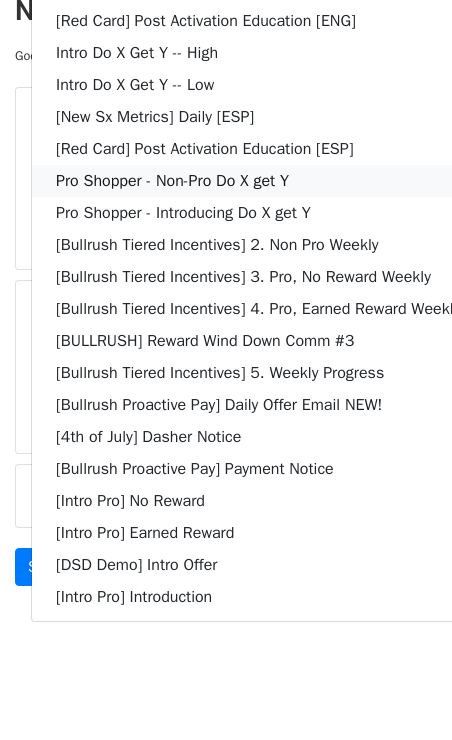 scroll, scrollTop: 52, scrollLeft: 0, axis: vertical 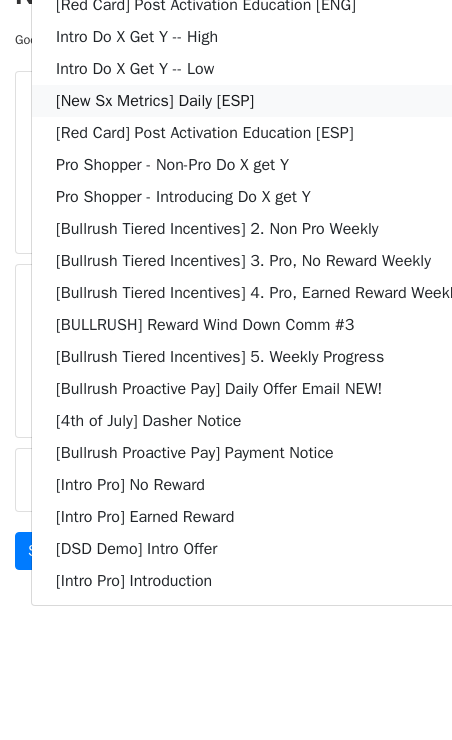 click on "[New Sx Metrics] Daily [ESP]" at bounding box center (258, 101) 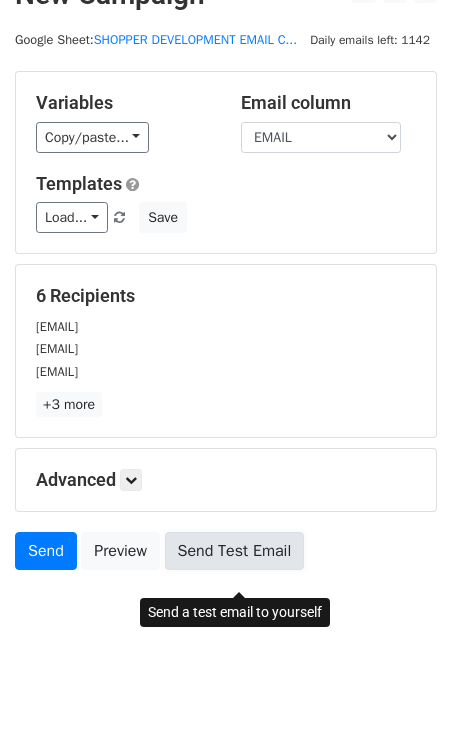click on "Send Test Email" at bounding box center (235, 551) 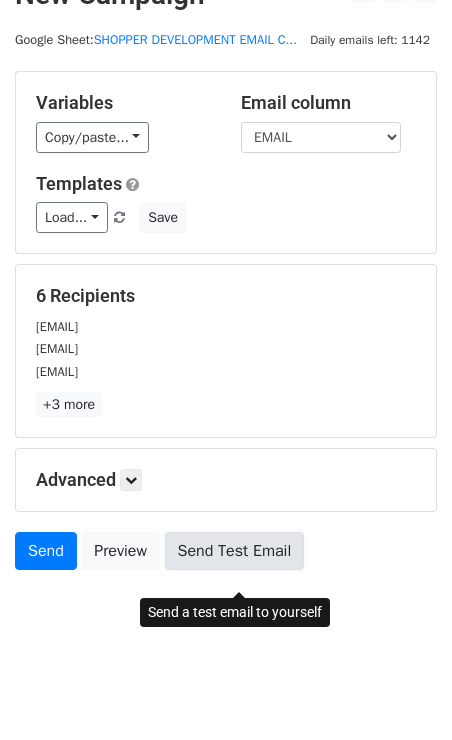 click on "Send Test Email" at bounding box center [235, 551] 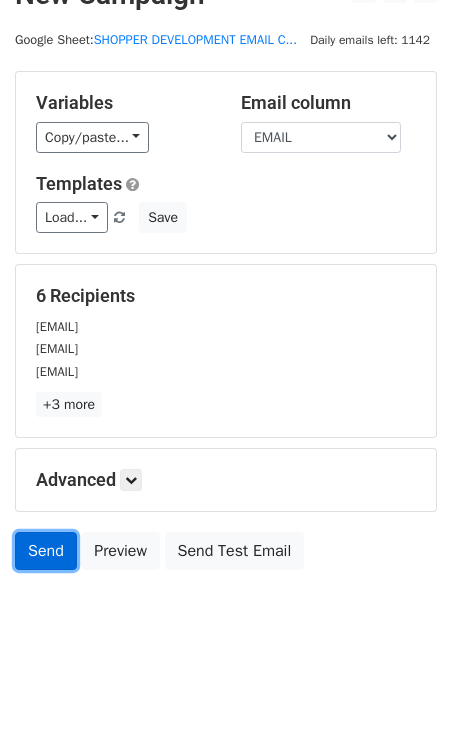 click on "Send" at bounding box center [46, 551] 